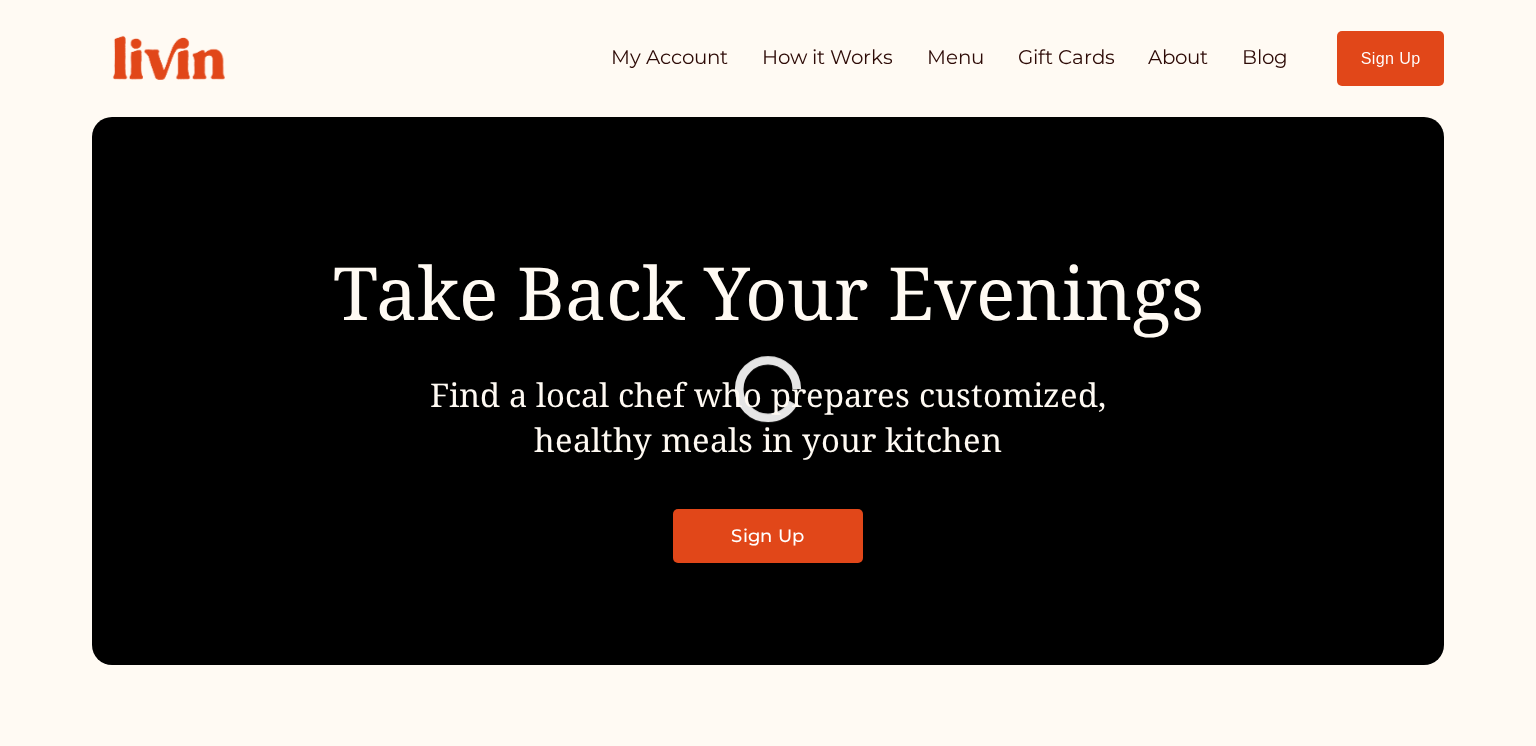scroll, scrollTop: 0, scrollLeft: 0, axis: both 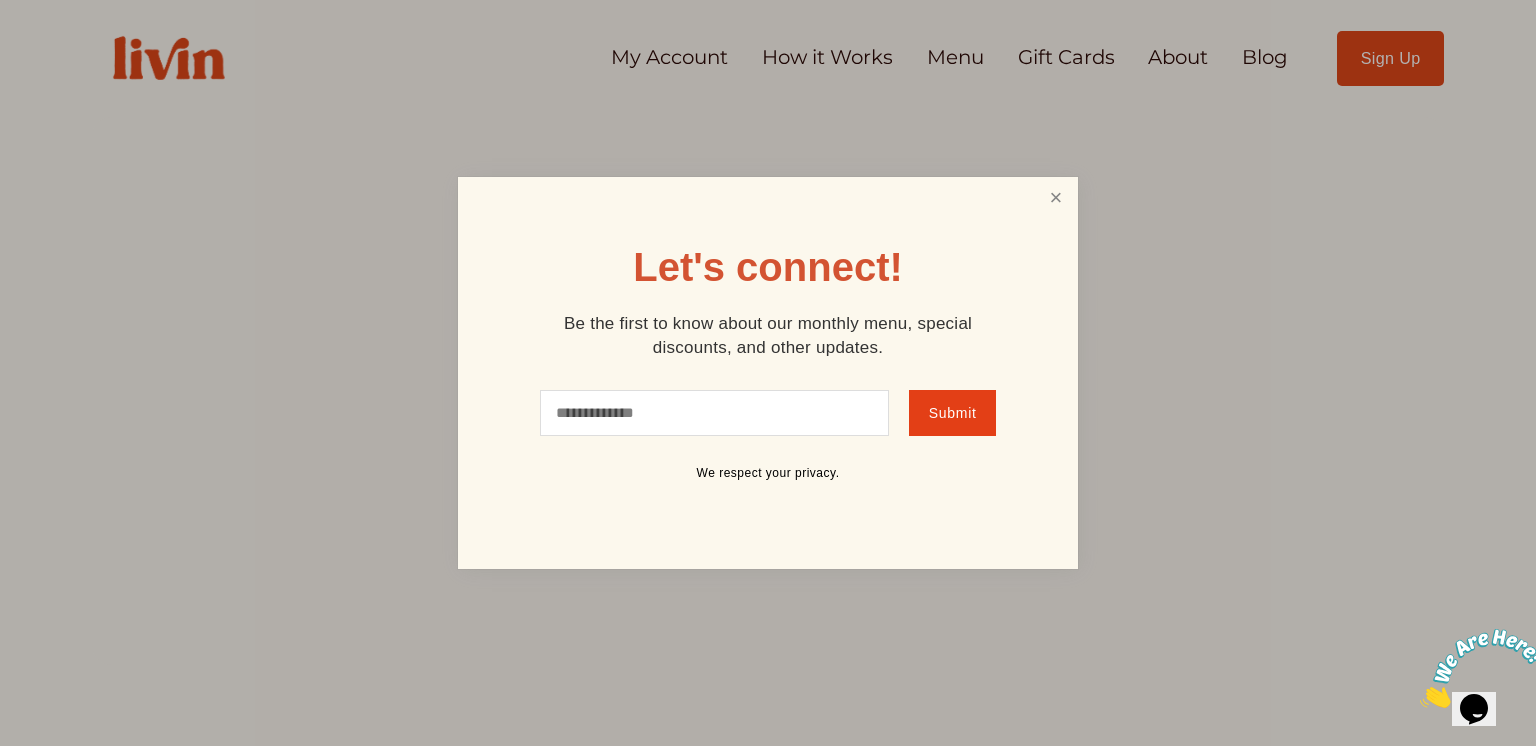 click at bounding box center (1056, 198) 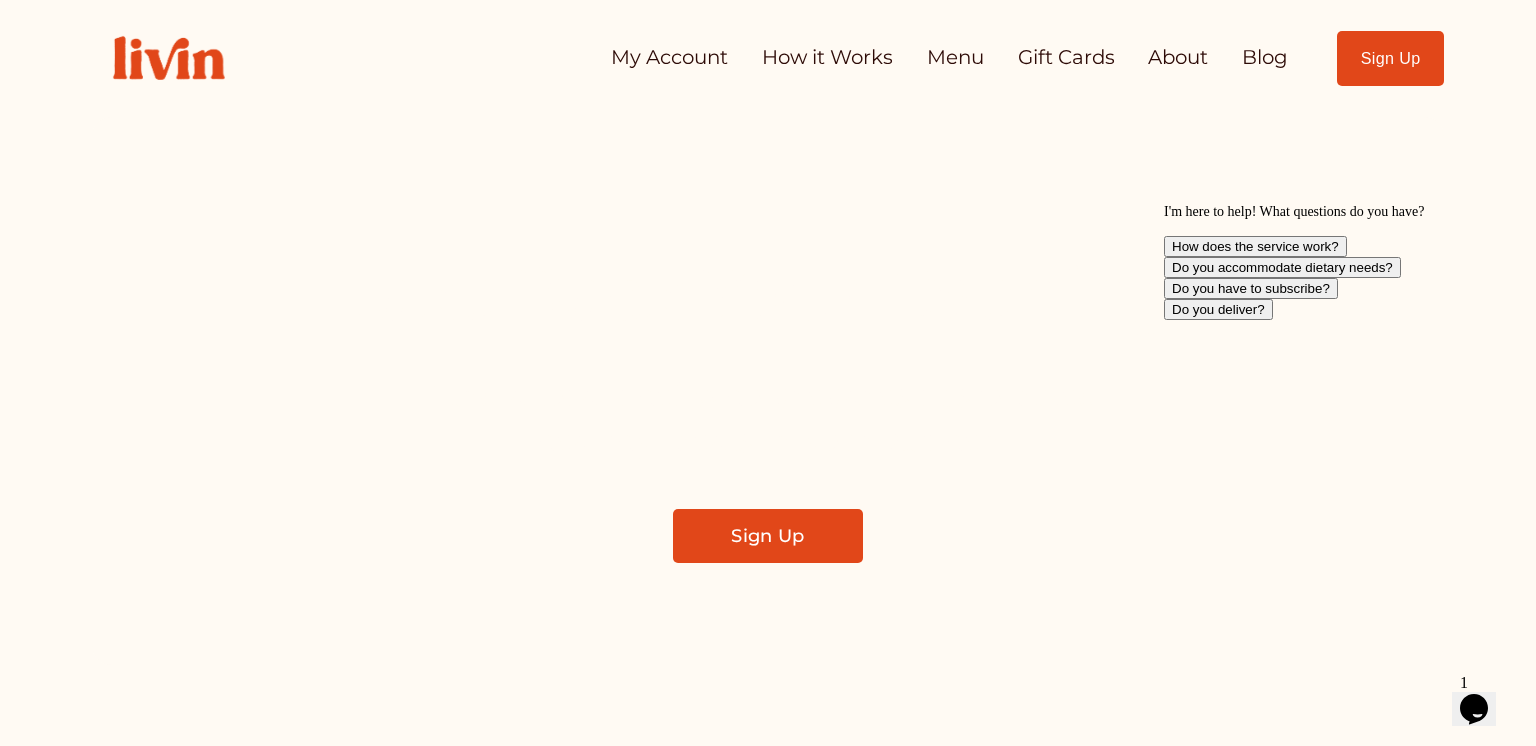 click on "Sign Up" at bounding box center [768, 536] 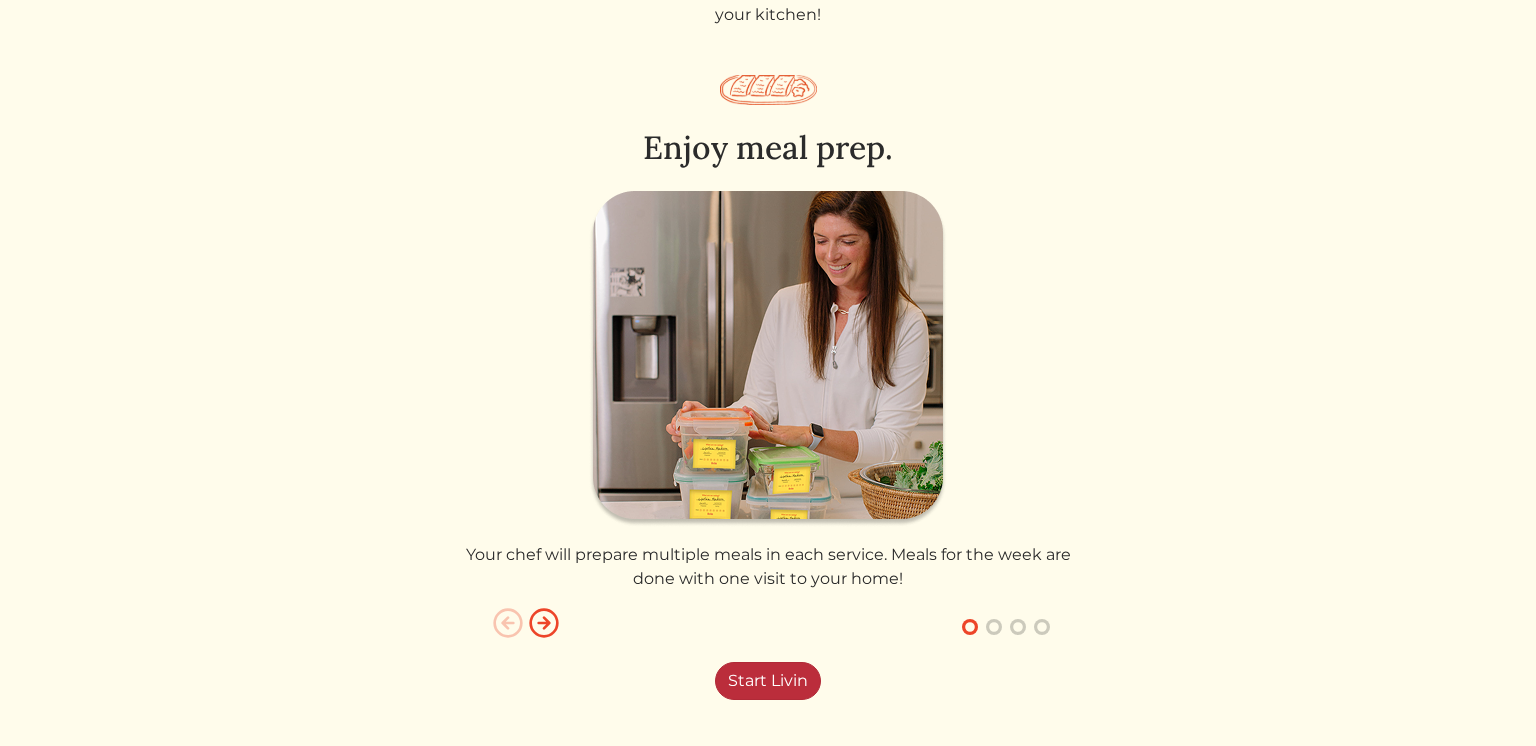 scroll, scrollTop: 186, scrollLeft: 0, axis: vertical 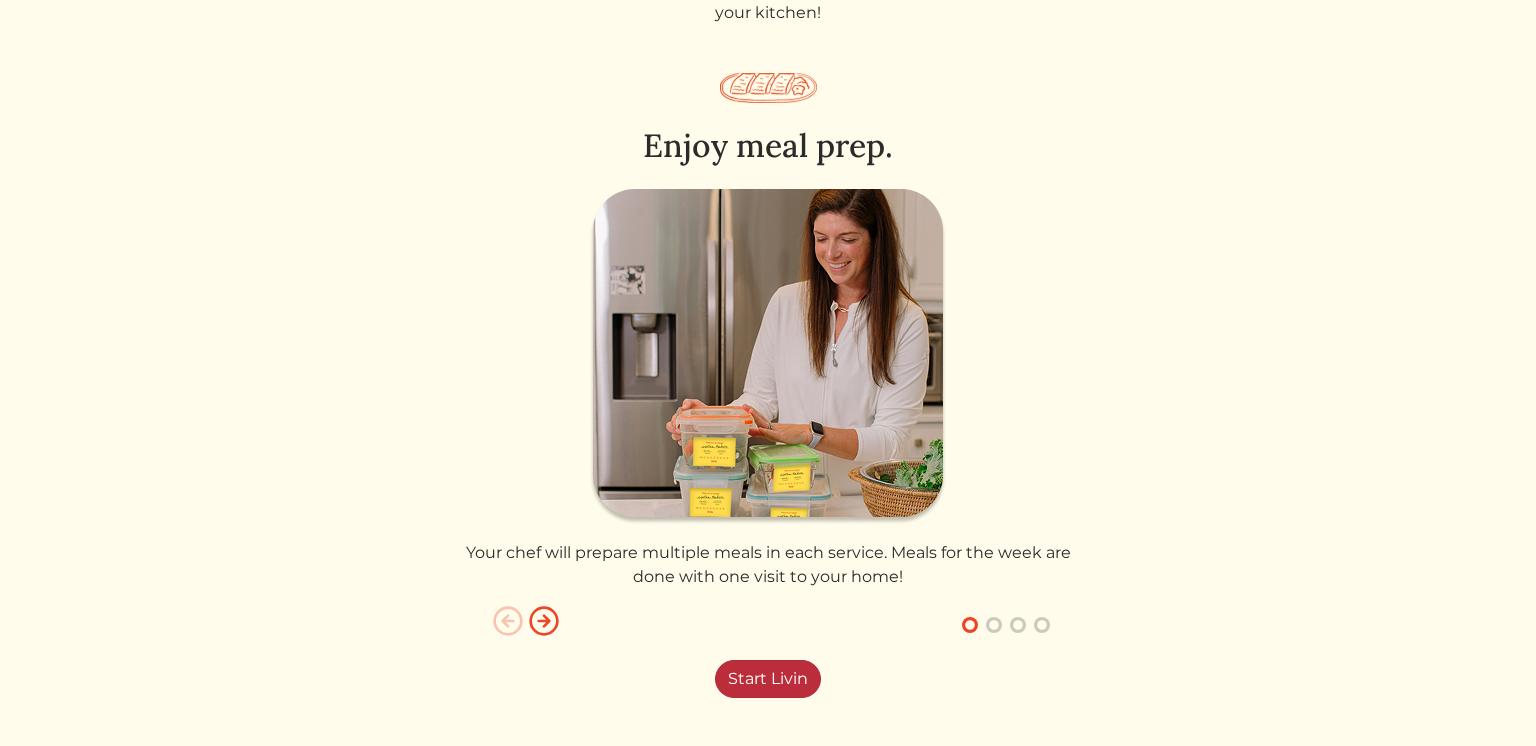 click on "Start Livin" at bounding box center [768, 679] 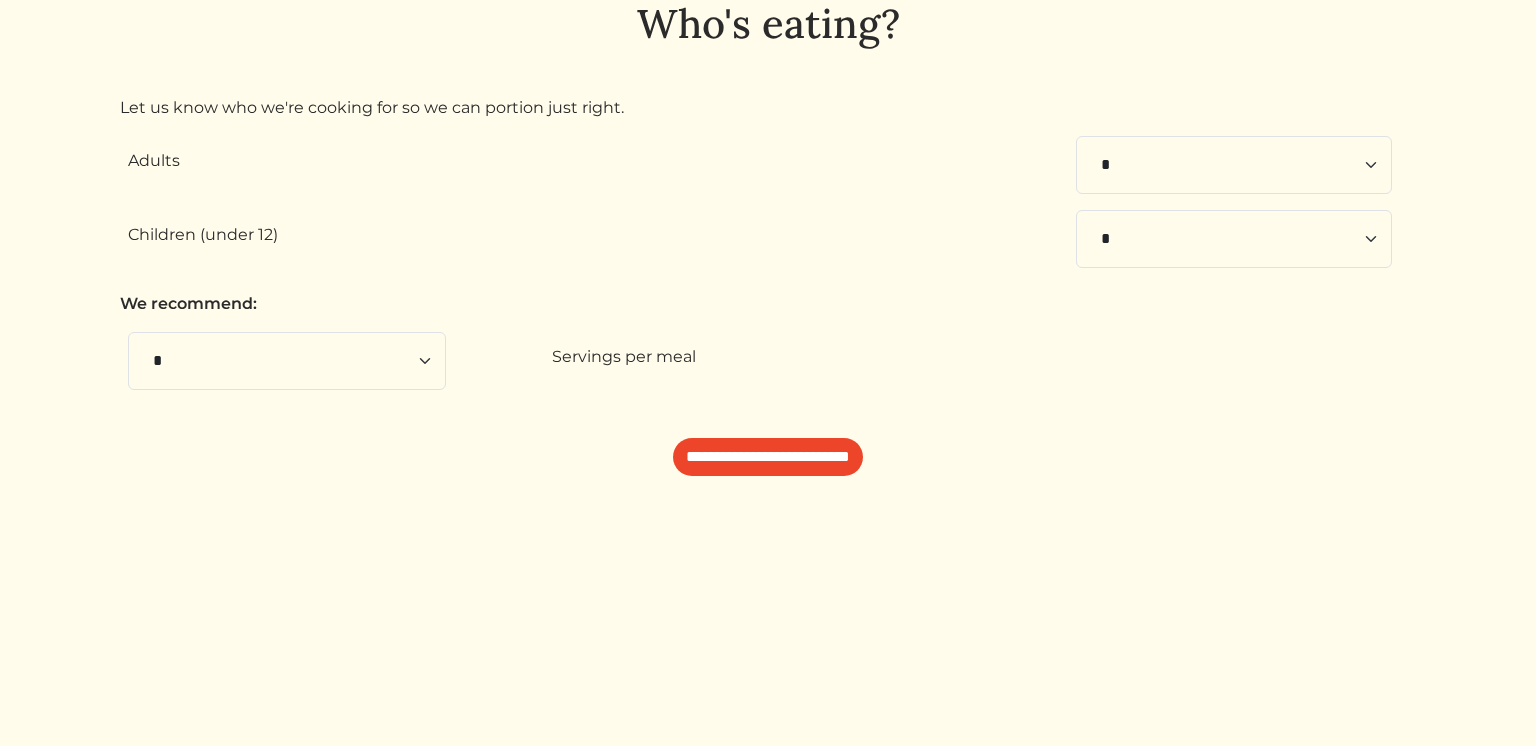 scroll, scrollTop: 0, scrollLeft: 0, axis: both 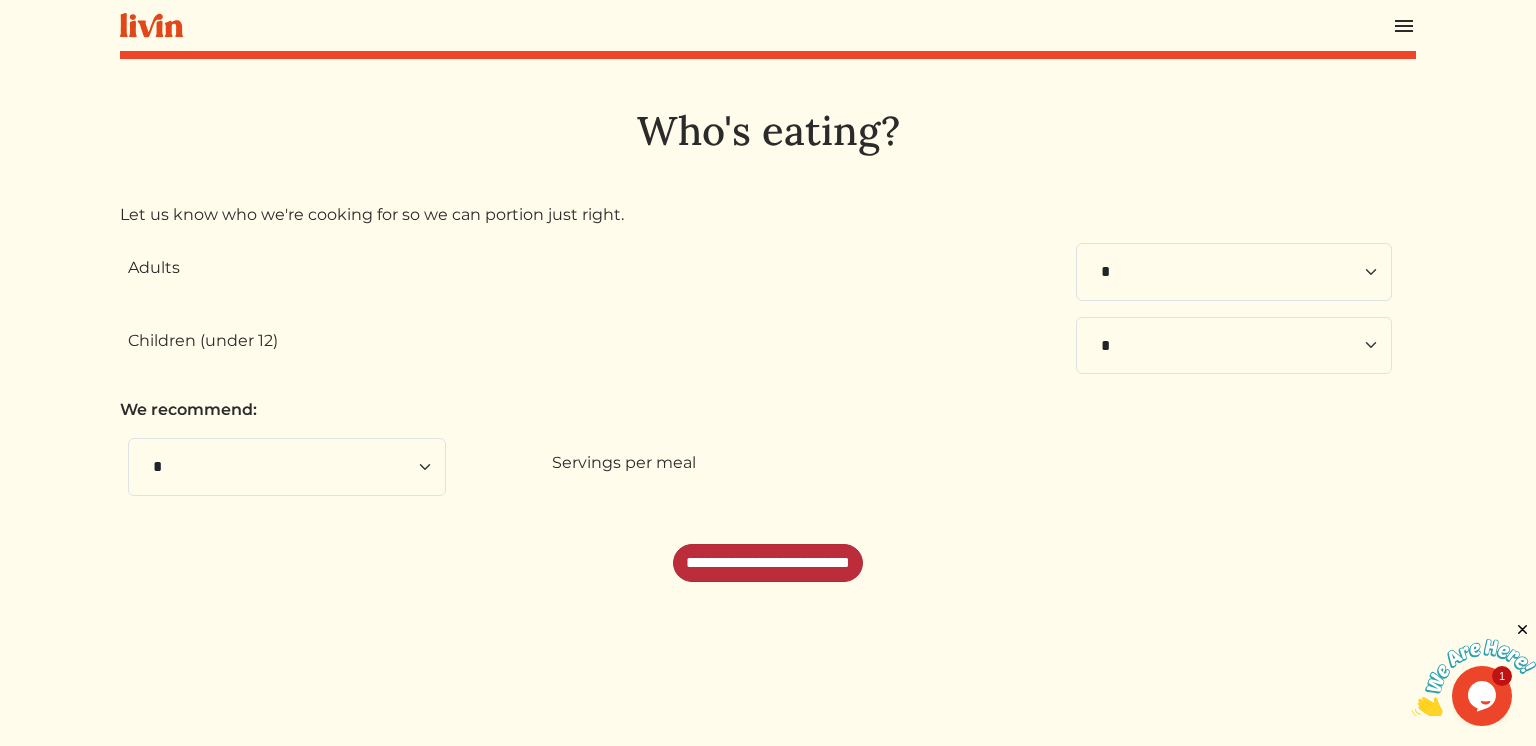 click on "**********" at bounding box center (768, 563) 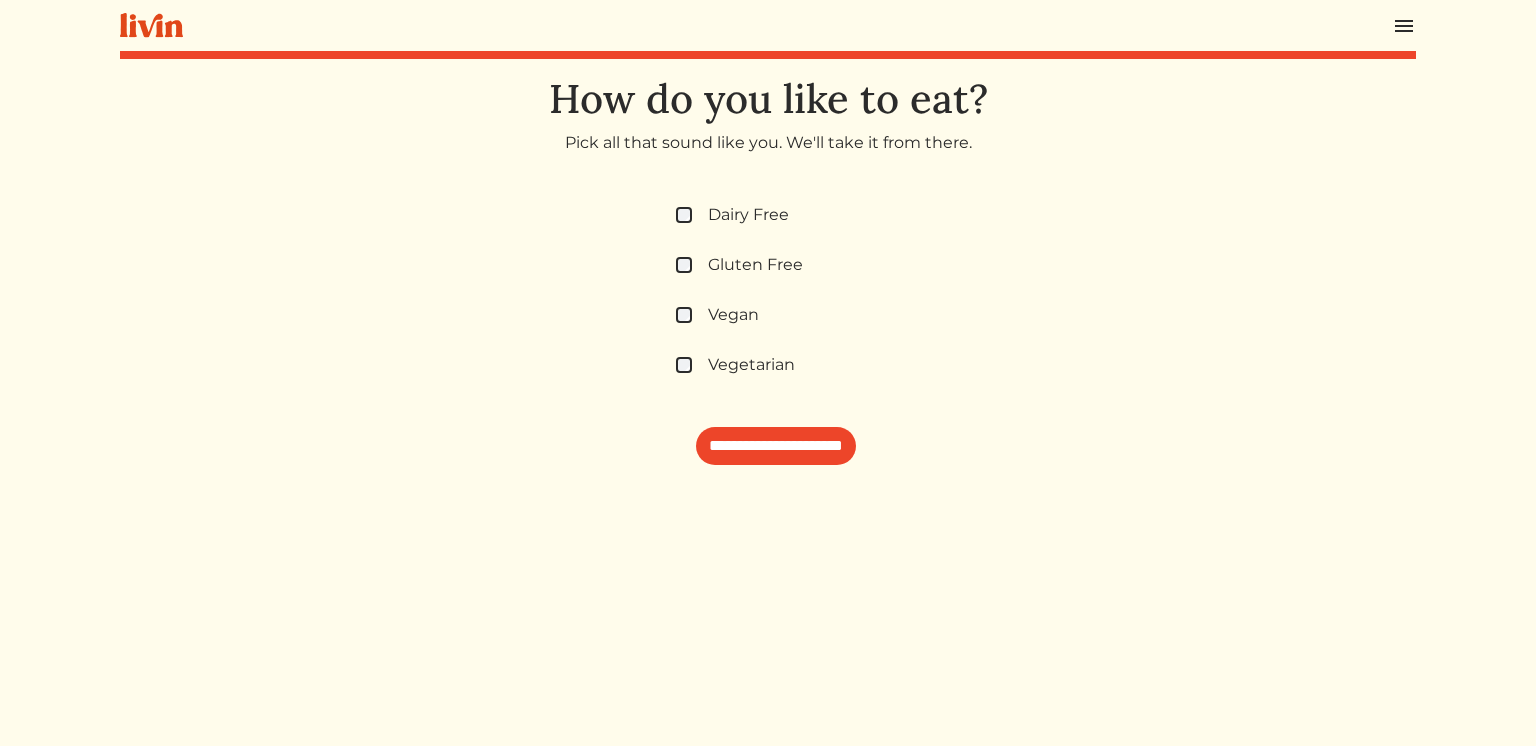 scroll, scrollTop: 0, scrollLeft: 0, axis: both 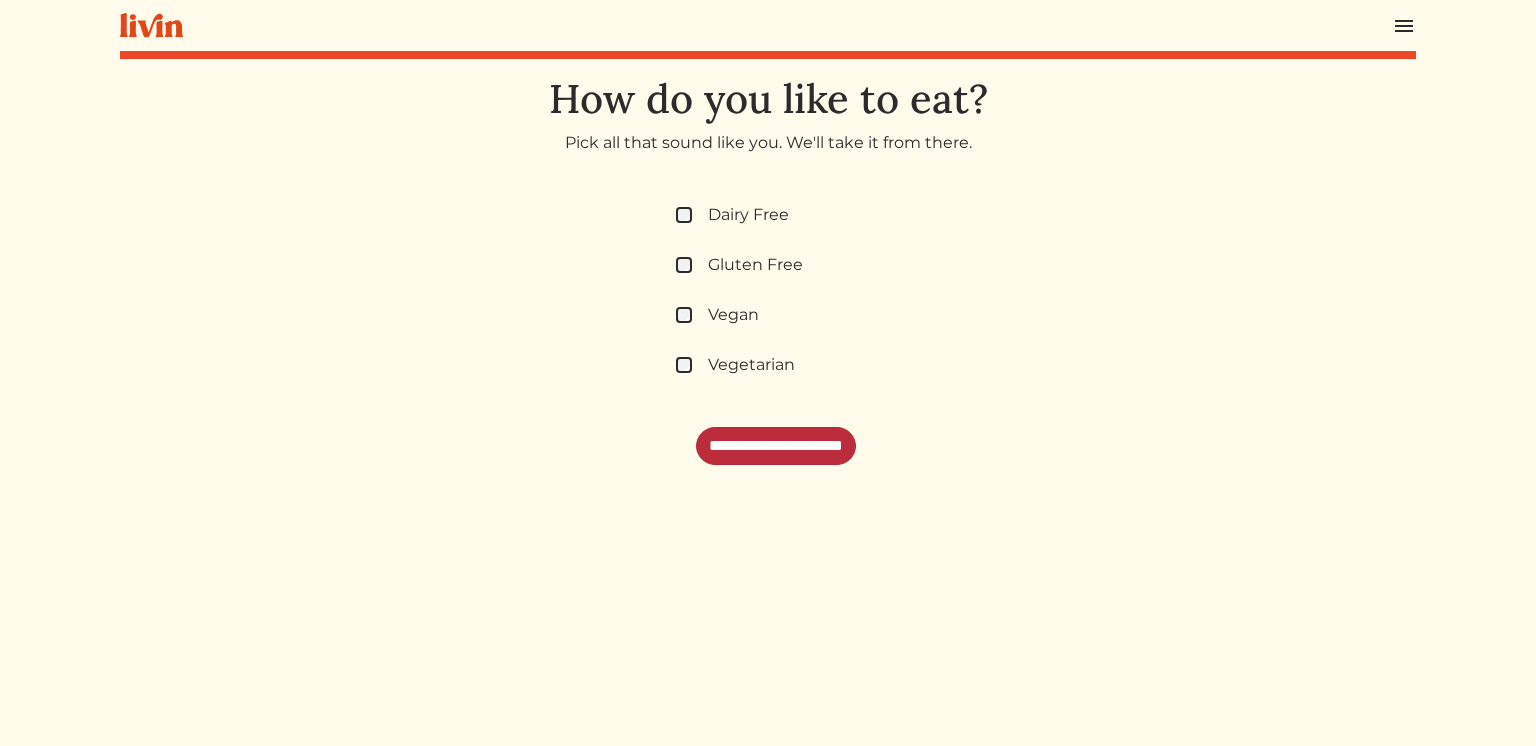 click on "**********" at bounding box center (776, 446) 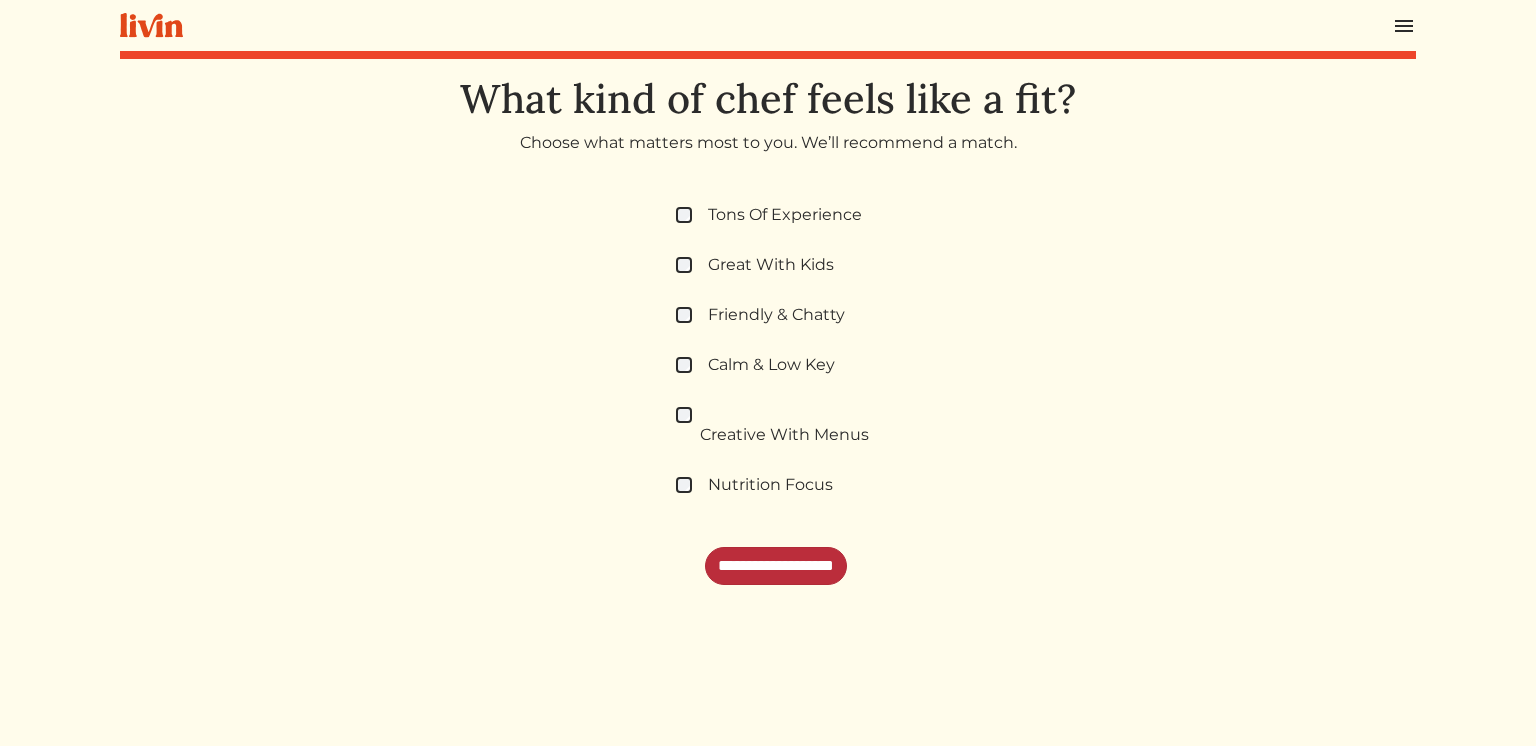 click on "**********" at bounding box center (776, 566) 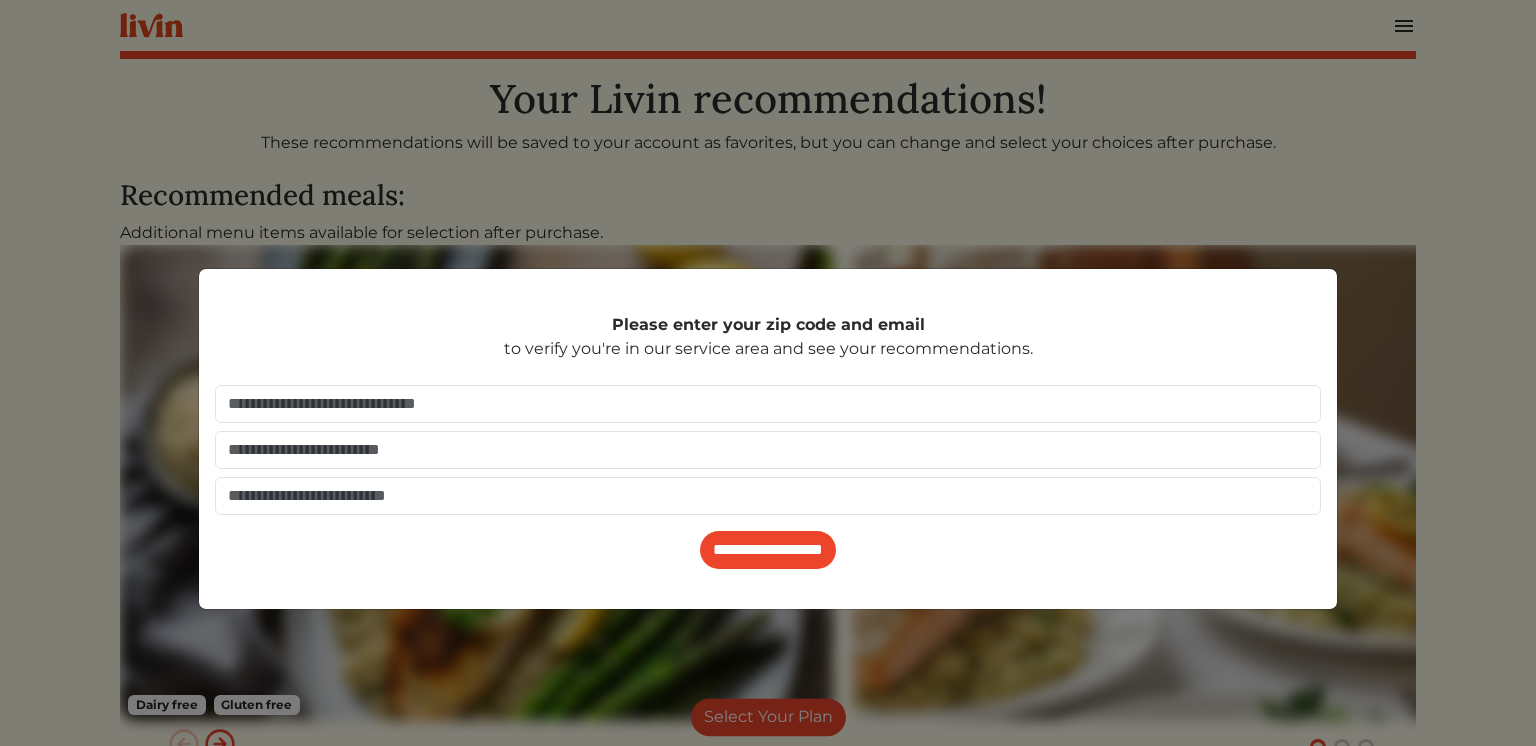 click on "**********" at bounding box center (768, 550) 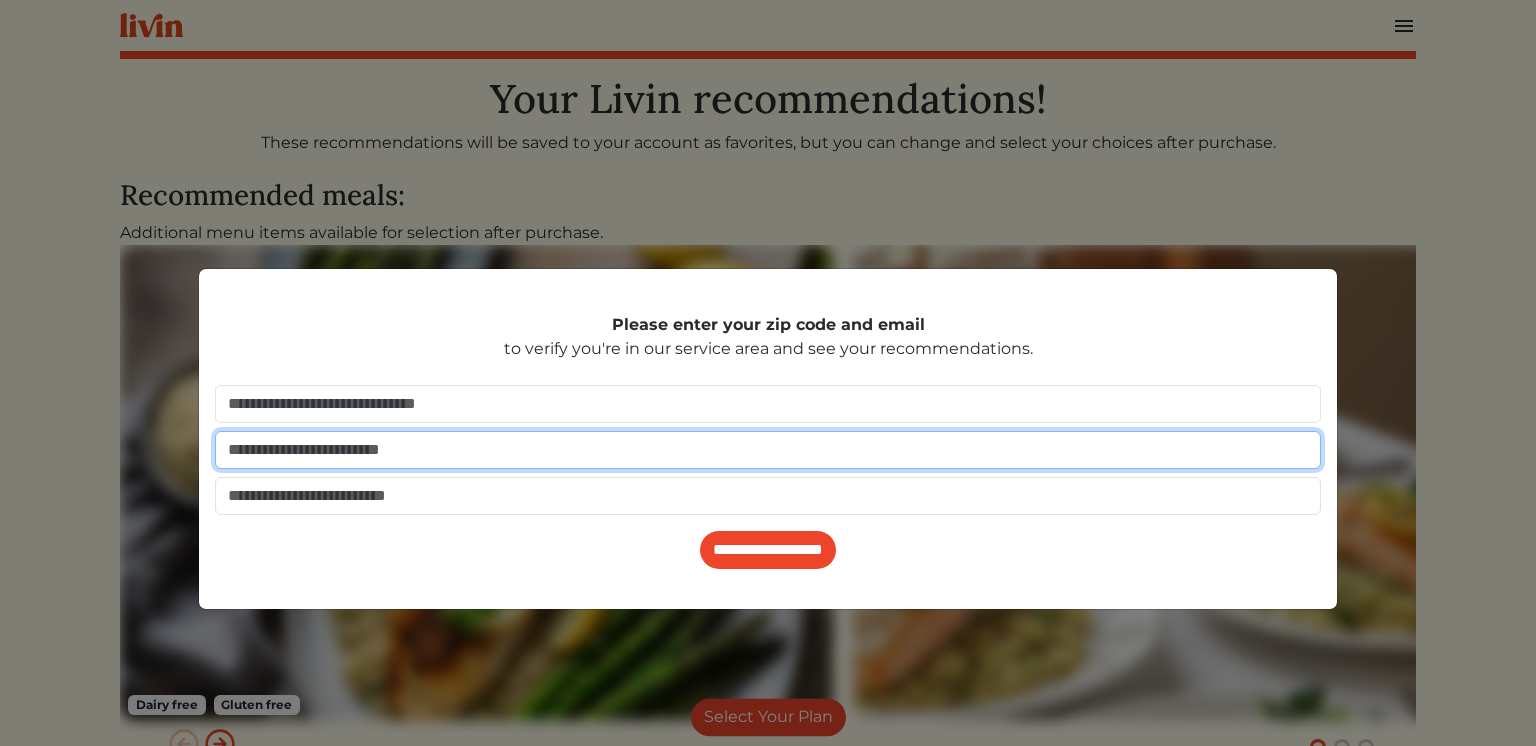 click at bounding box center [768, 450] 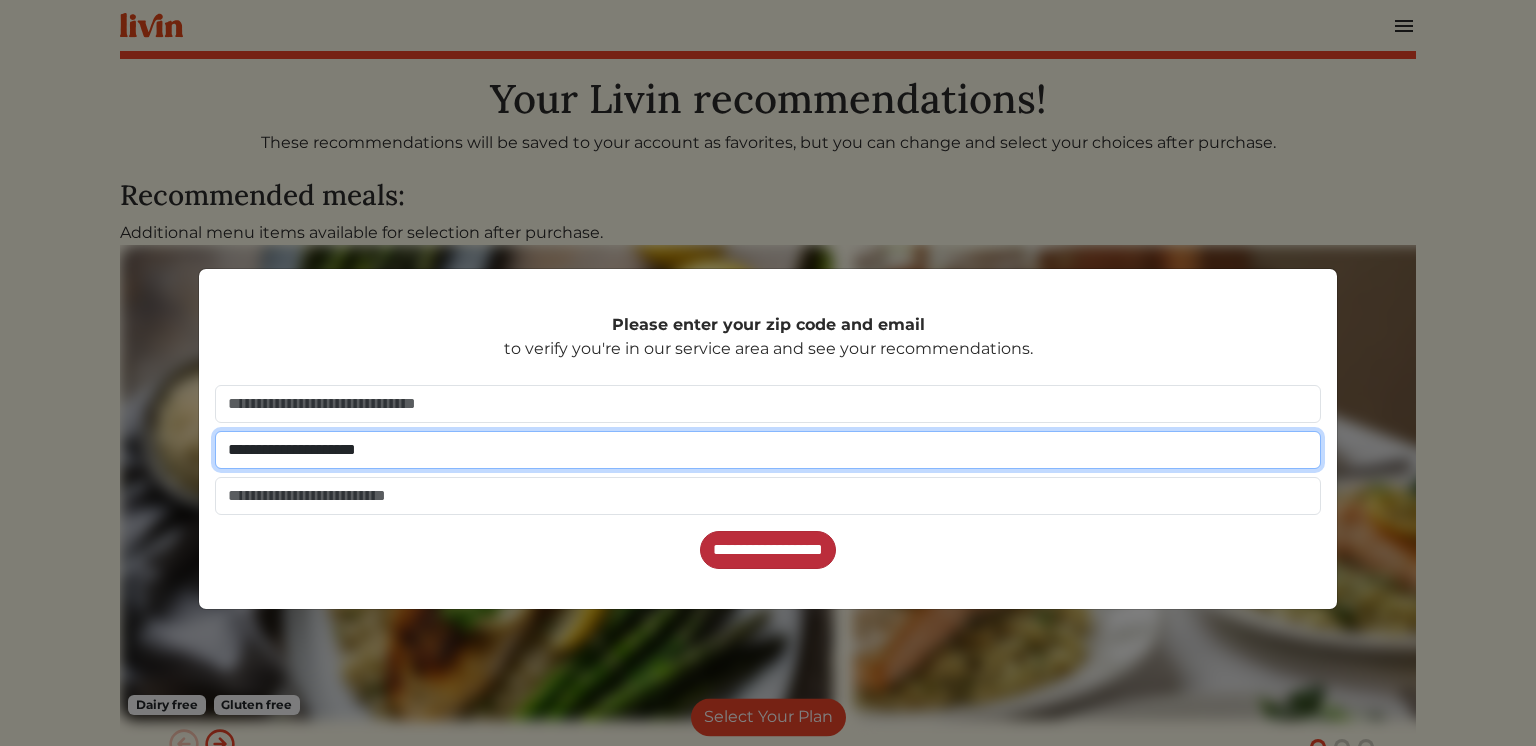 type on "**********" 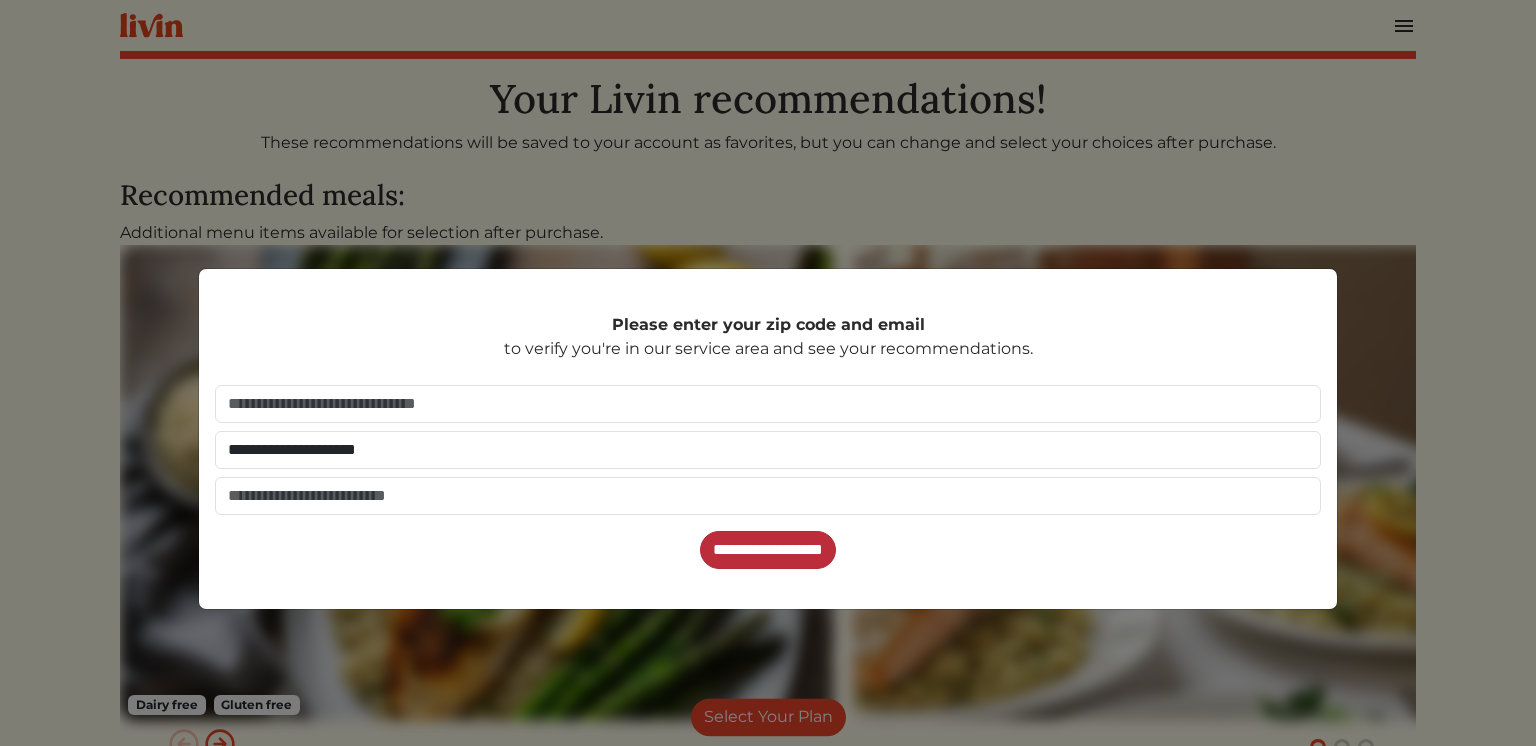 click on "**********" at bounding box center [768, 550] 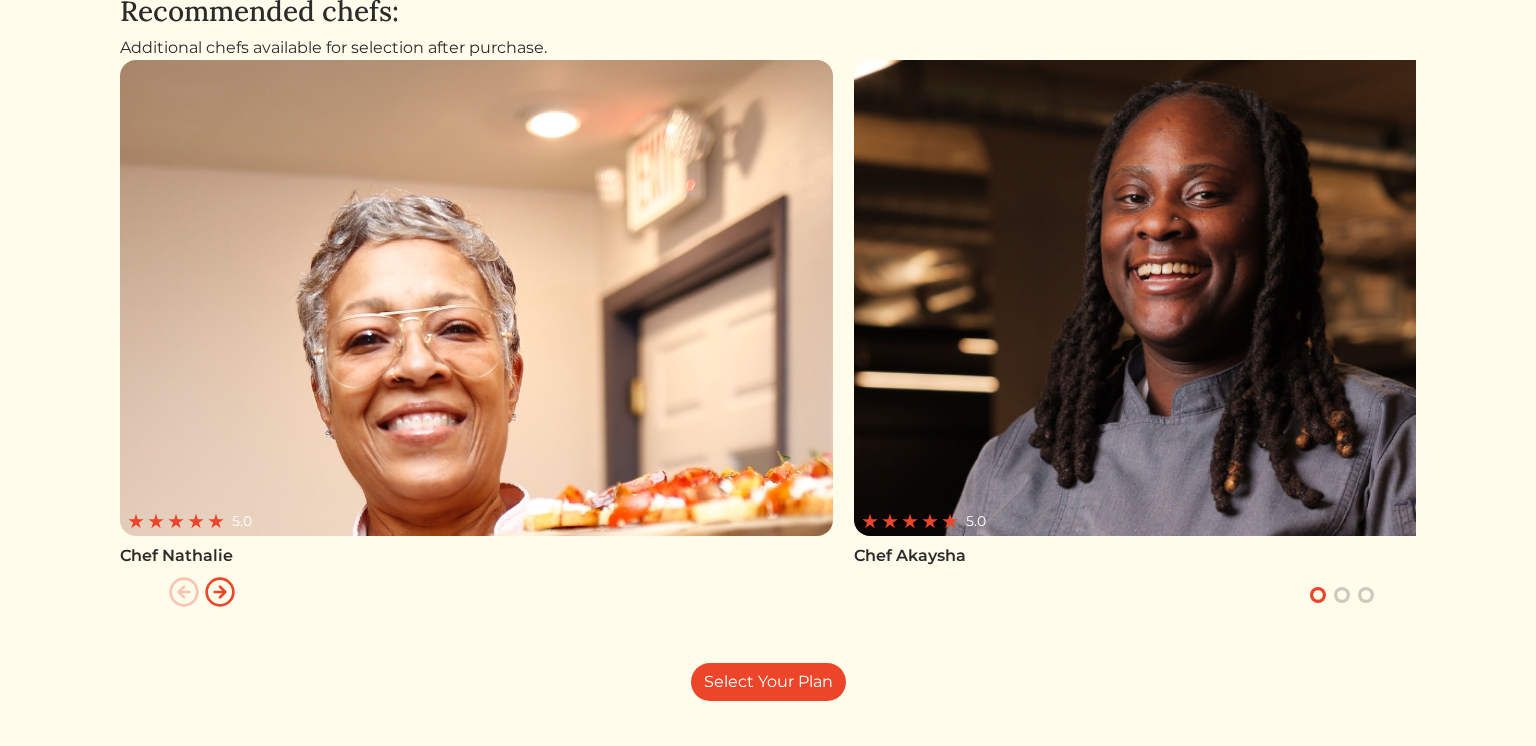 scroll, scrollTop: 844, scrollLeft: 0, axis: vertical 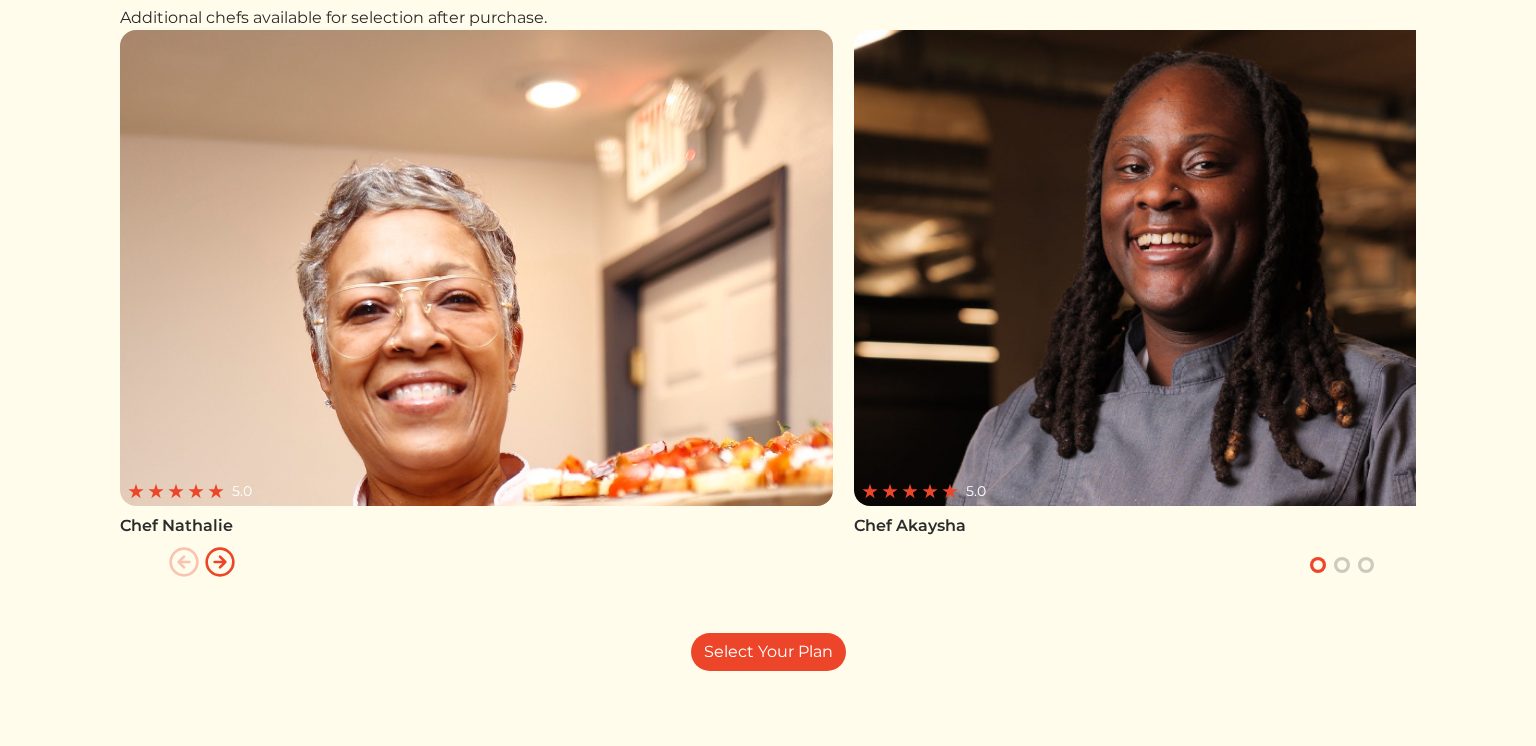 click on "Your Livin recommendations!
These recommendations will be saved to your account as favorites, but you can change and select your choices after purchase.
Recommended meals:
Additional menu items available for selection after purchase.
Dairy free
Gluten free
Pan Seared Chicken with Peach Avocado Salsa with Cilantro Lime Cauliflower Rice
Vegetarian
Black Bean Burgers with Sweet Potato Mash and Steamed Seasoned Broccoli
Gluten free
Tuscan Salmon with Brown Rice
Recommended chefs:
Additional chefs available for selection after purchase.
5.0" at bounding box center (768, -12) 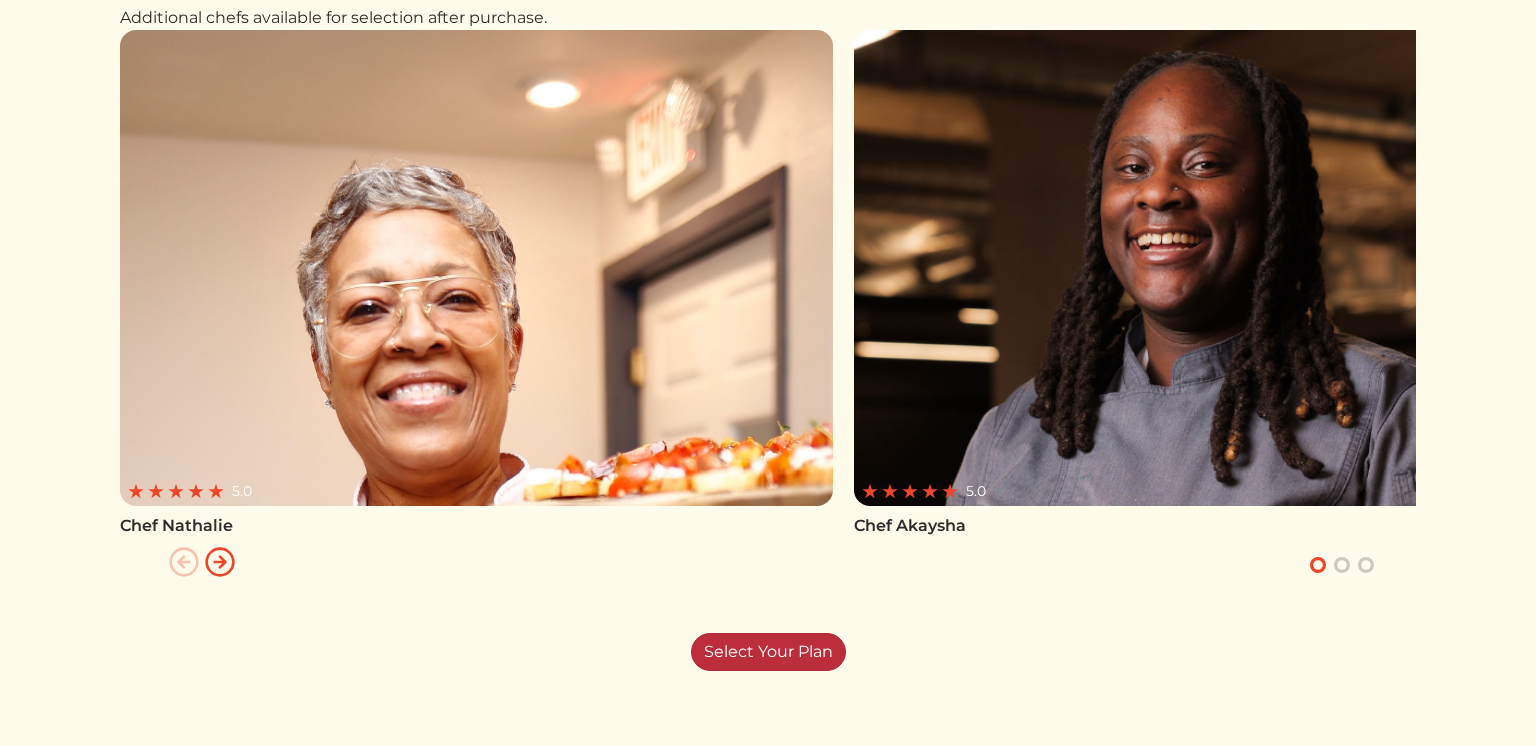 click on "Select Your Plan" at bounding box center [768, 652] 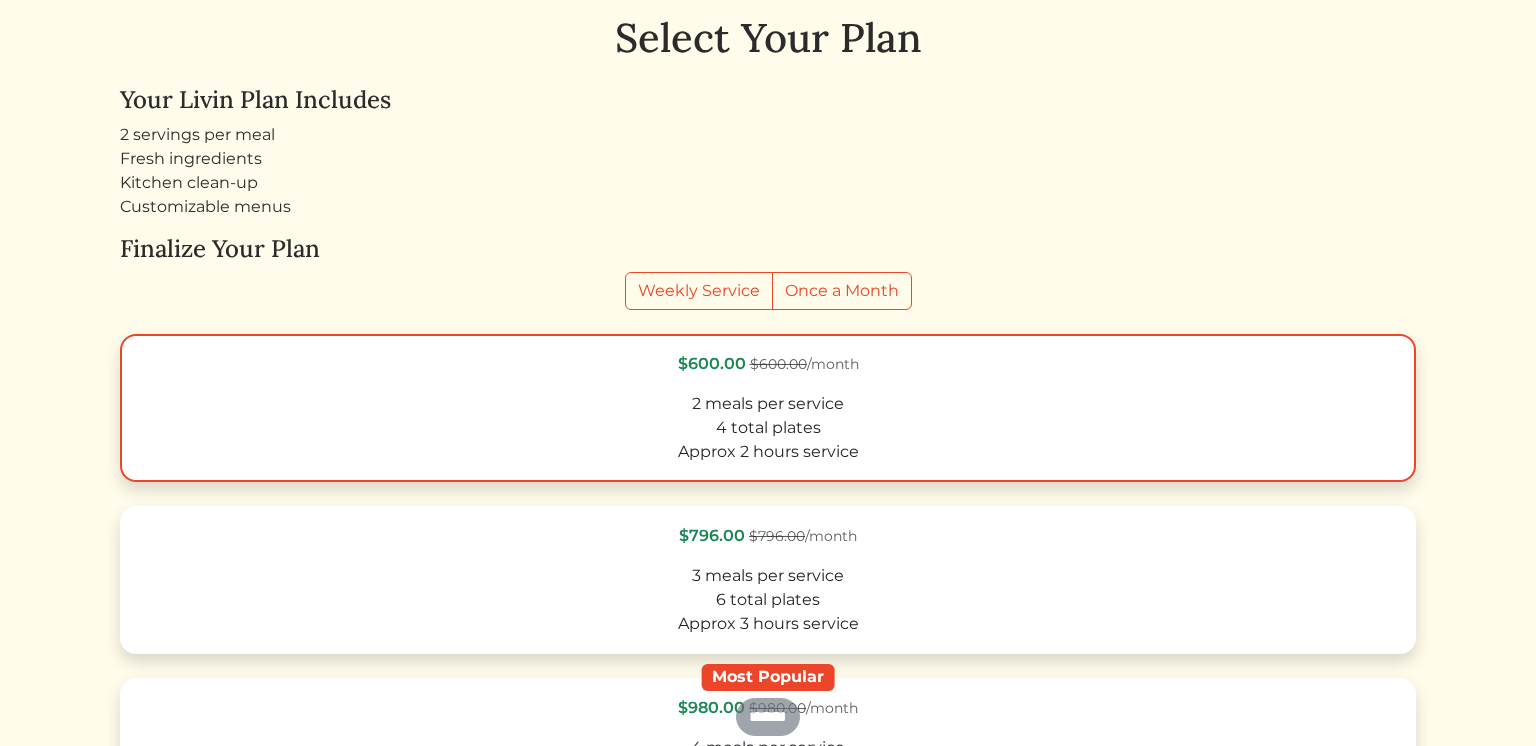 scroll, scrollTop: 0, scrollLeft: 0, axis: both 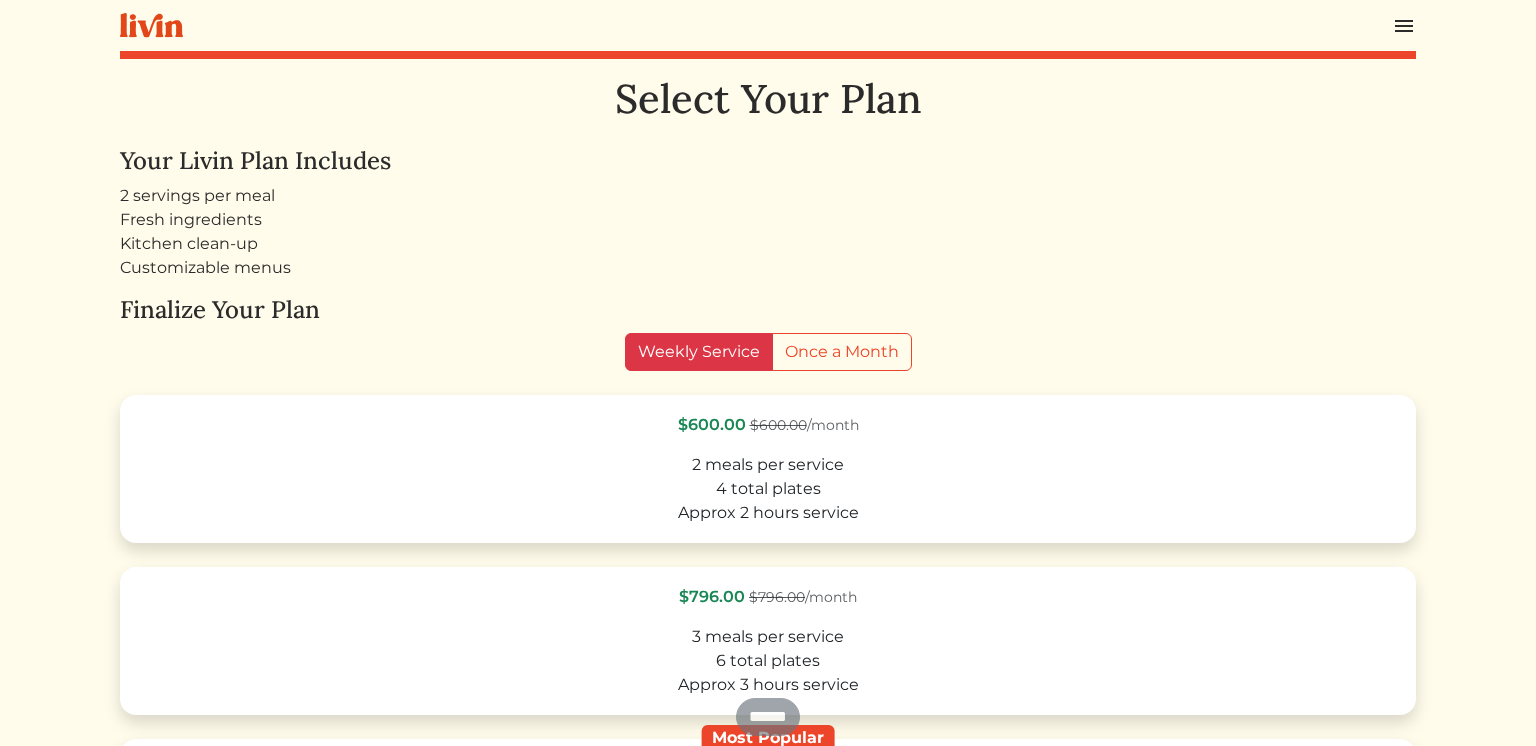 click on "Weekly Service" at bounding box center (699, 352) 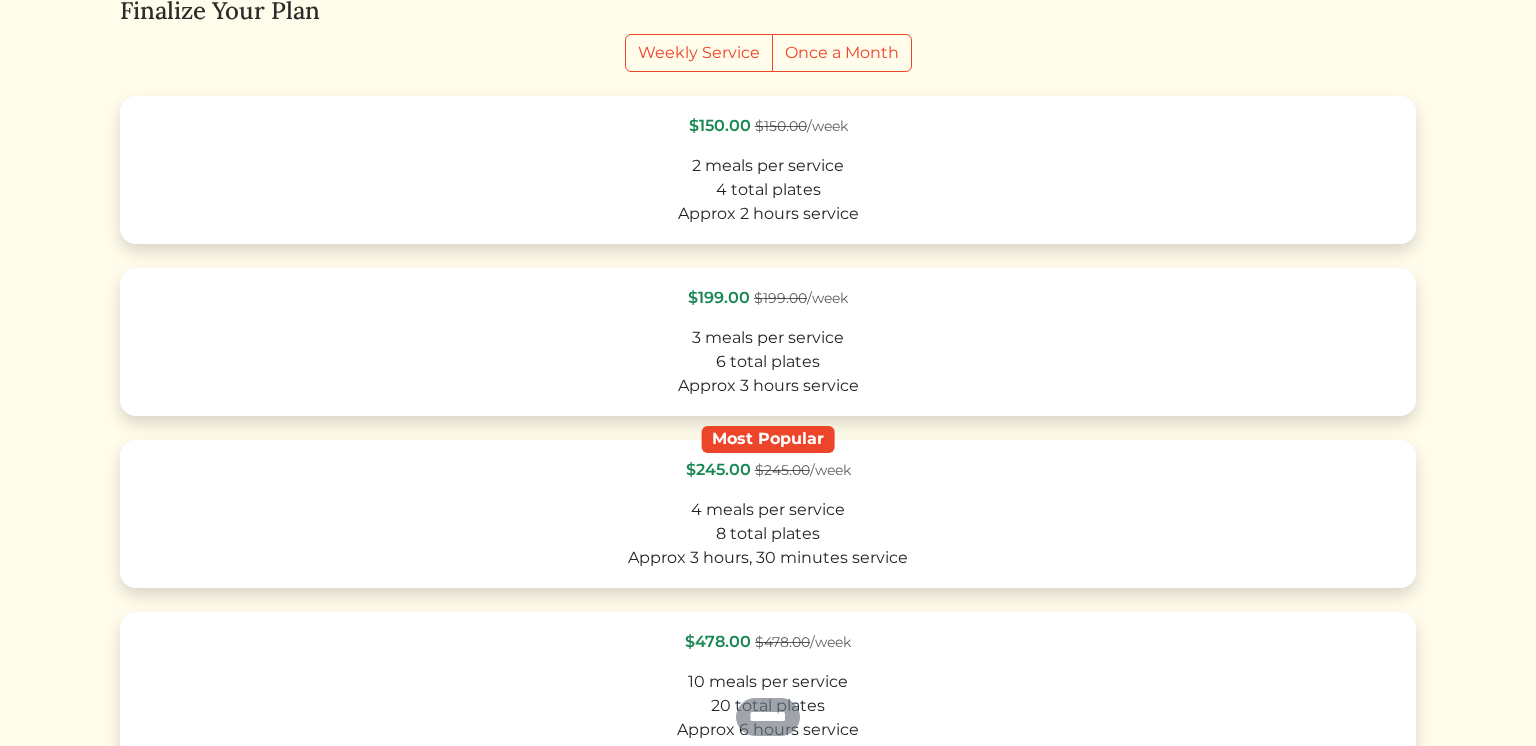 scroll, scrollTop: 302, scrollLeft: 0, axis: vertical 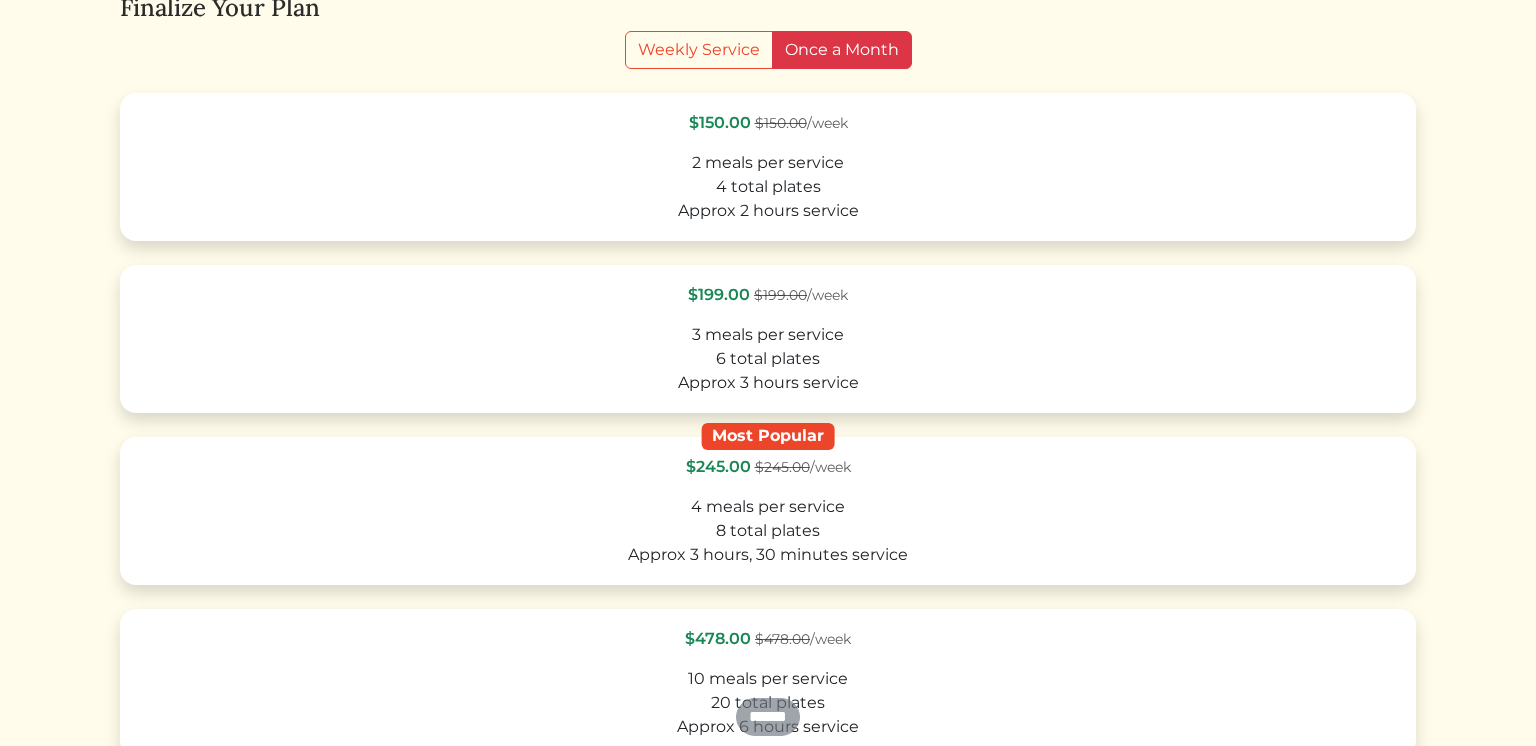 click on "Once a Month" at bounding box center [842, 50] 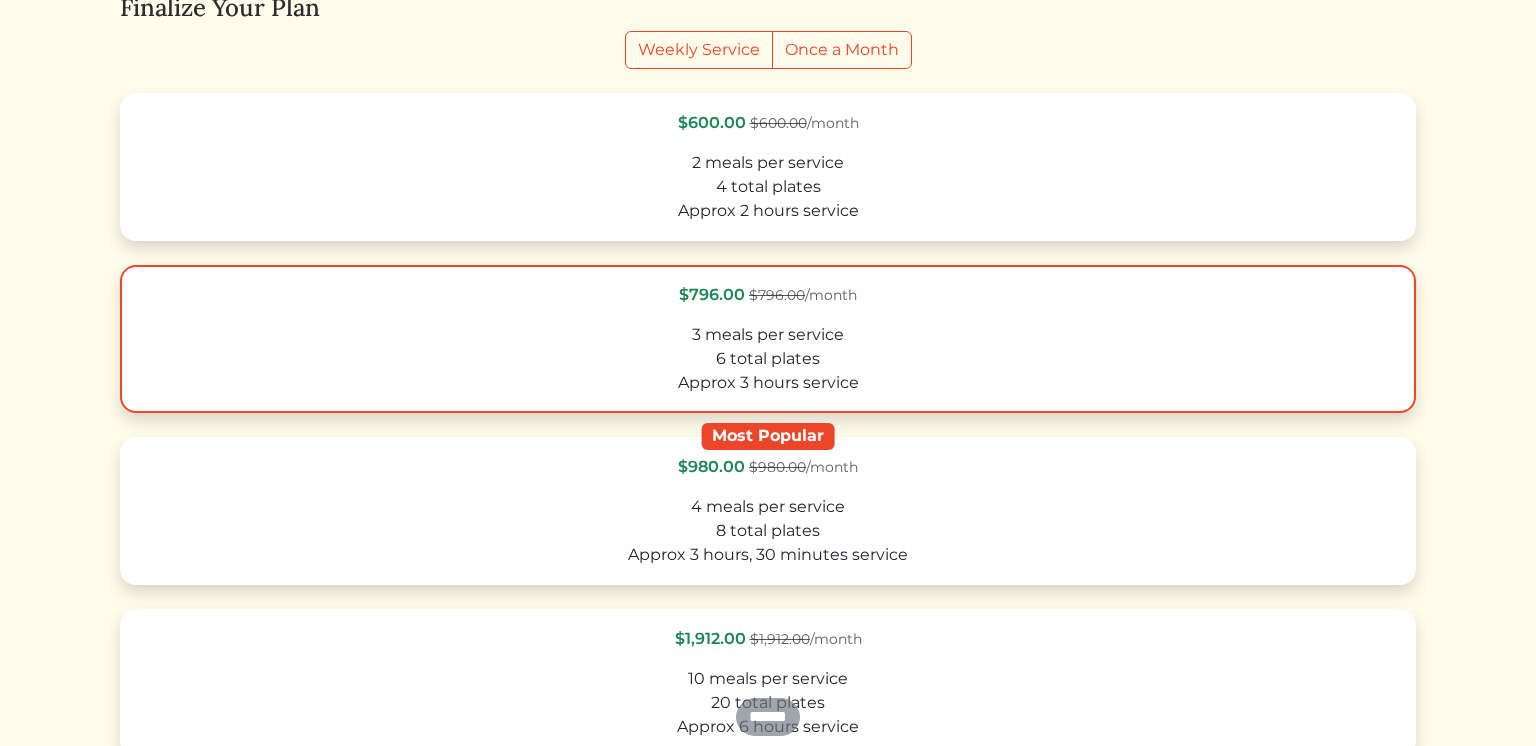 click on "3 meals per service" at bounding box center [768, 335] 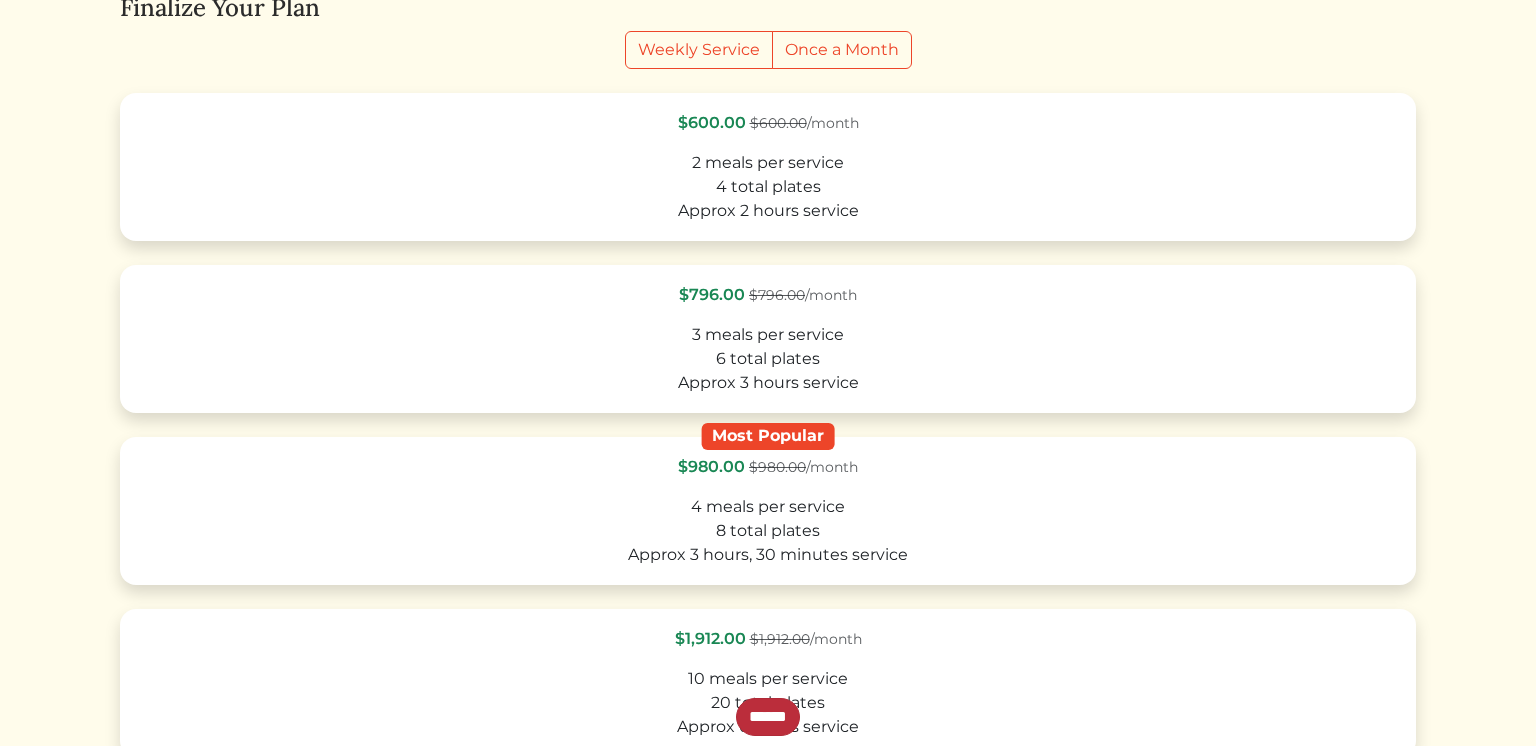 click on "******" at bounding box center [768, 717] 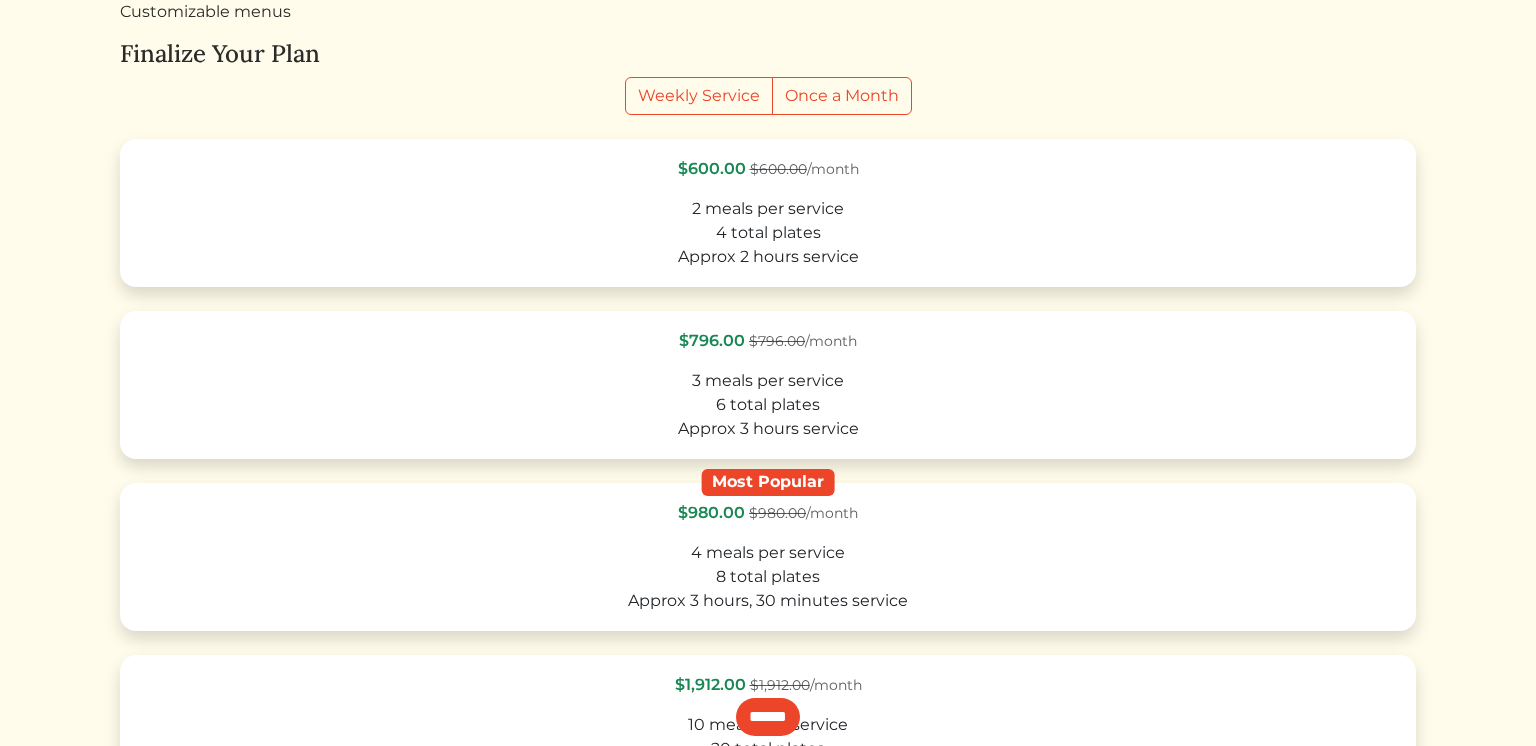 scroll, scrollTop: 253, scrollLeft: 0, axis: vertical 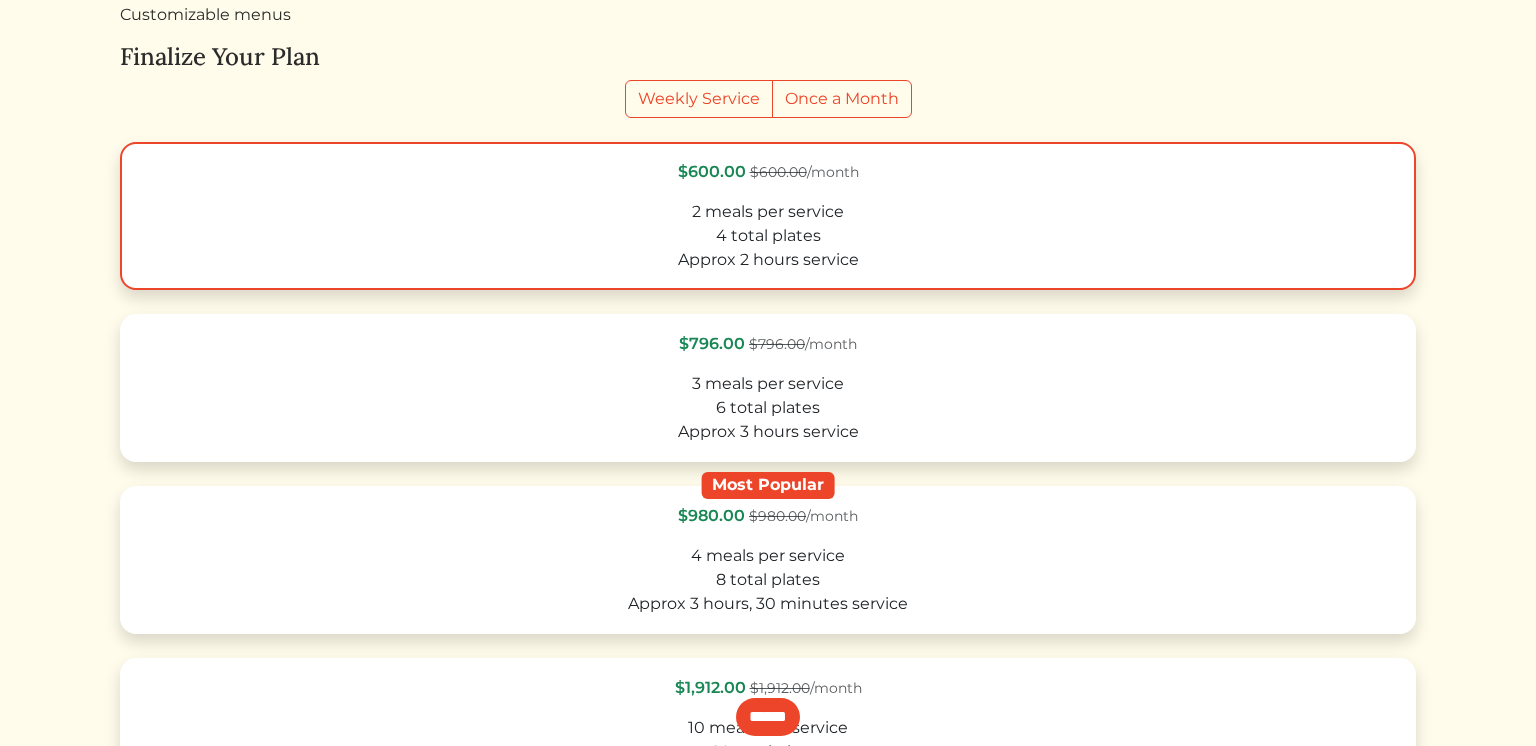 click on "4 total plates" at bounding box center [768, 236] 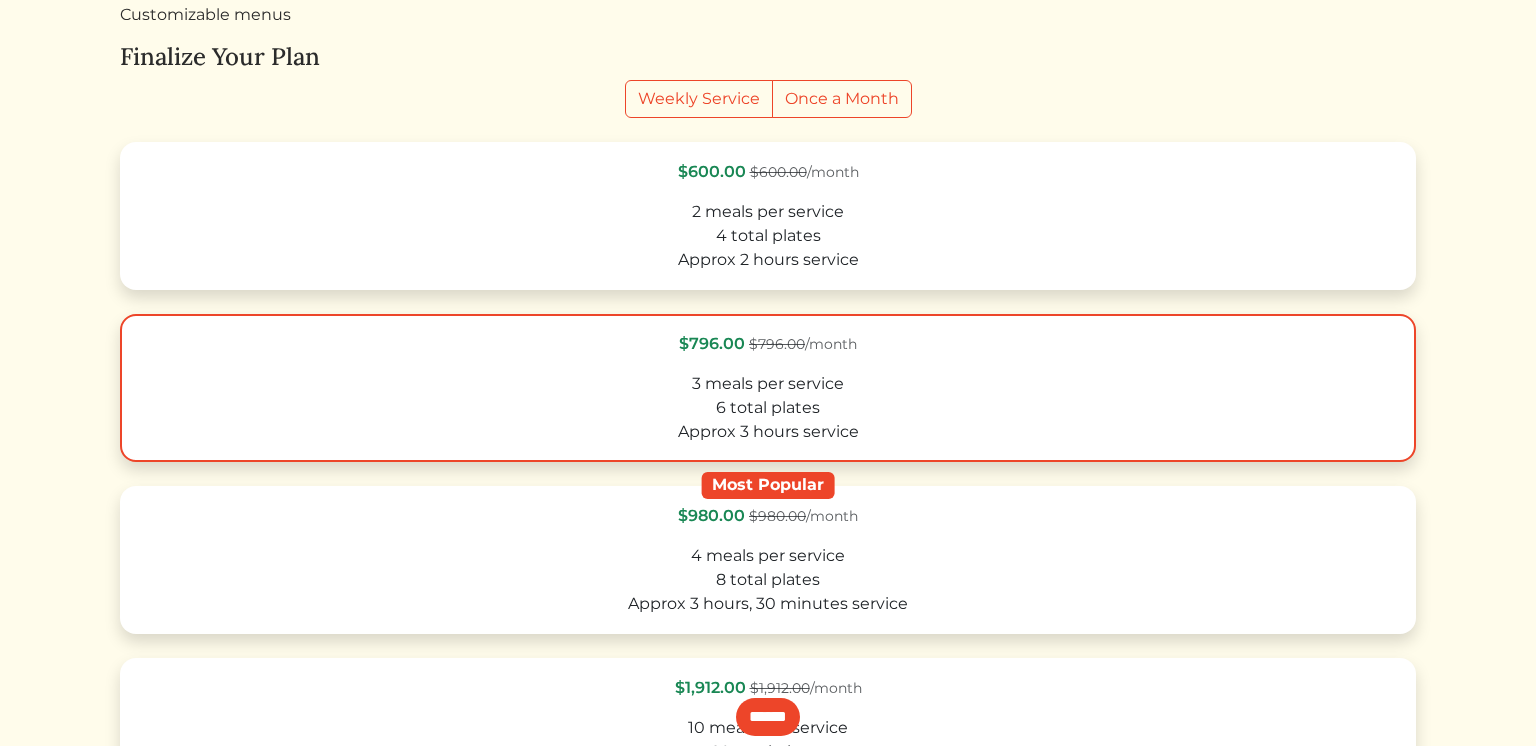click on "$796.00 $796.00 /month
3 meals per service
6 total plates
Approx 3 hours service" at bounding box center (768, 388) 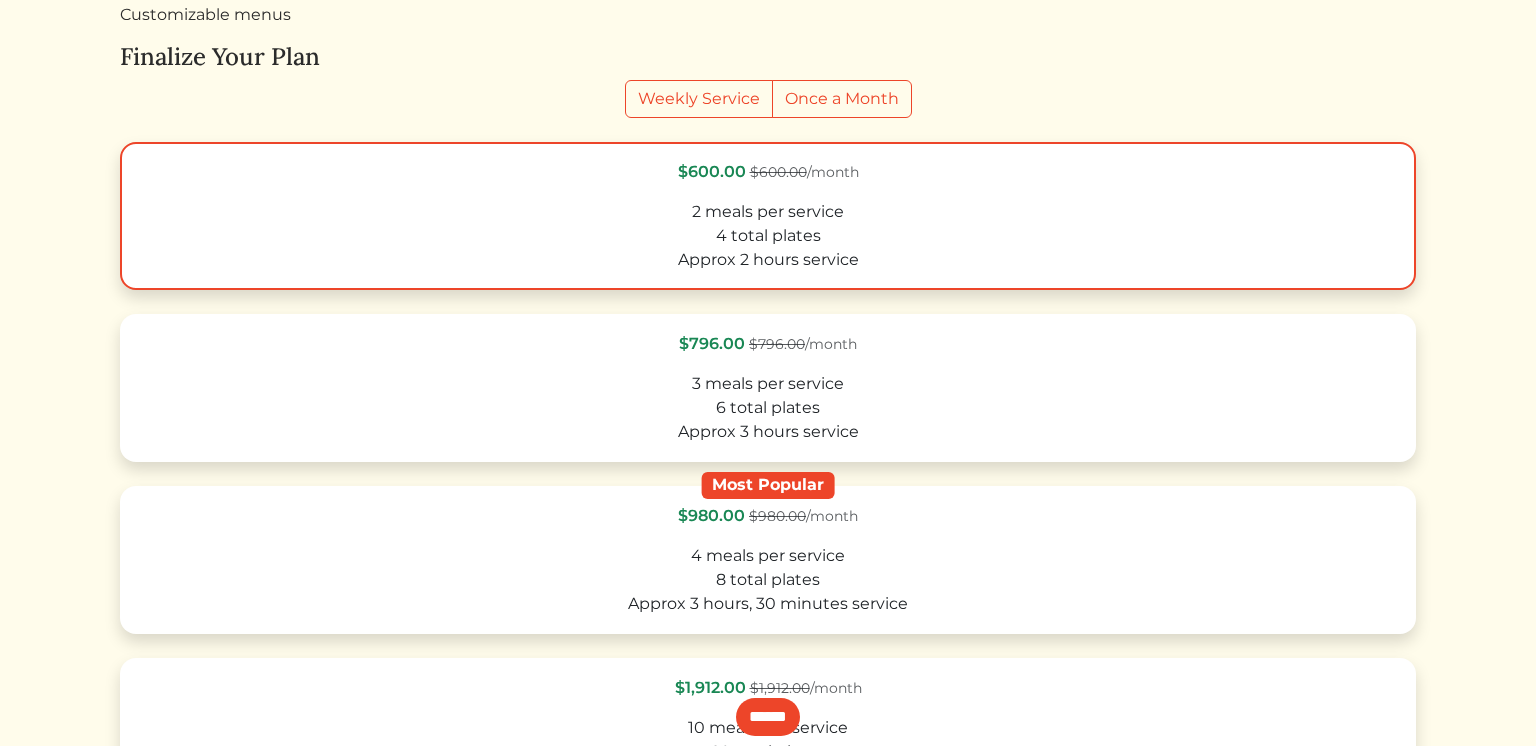 click on "2 meals per service" at bounding box center [768, 212] 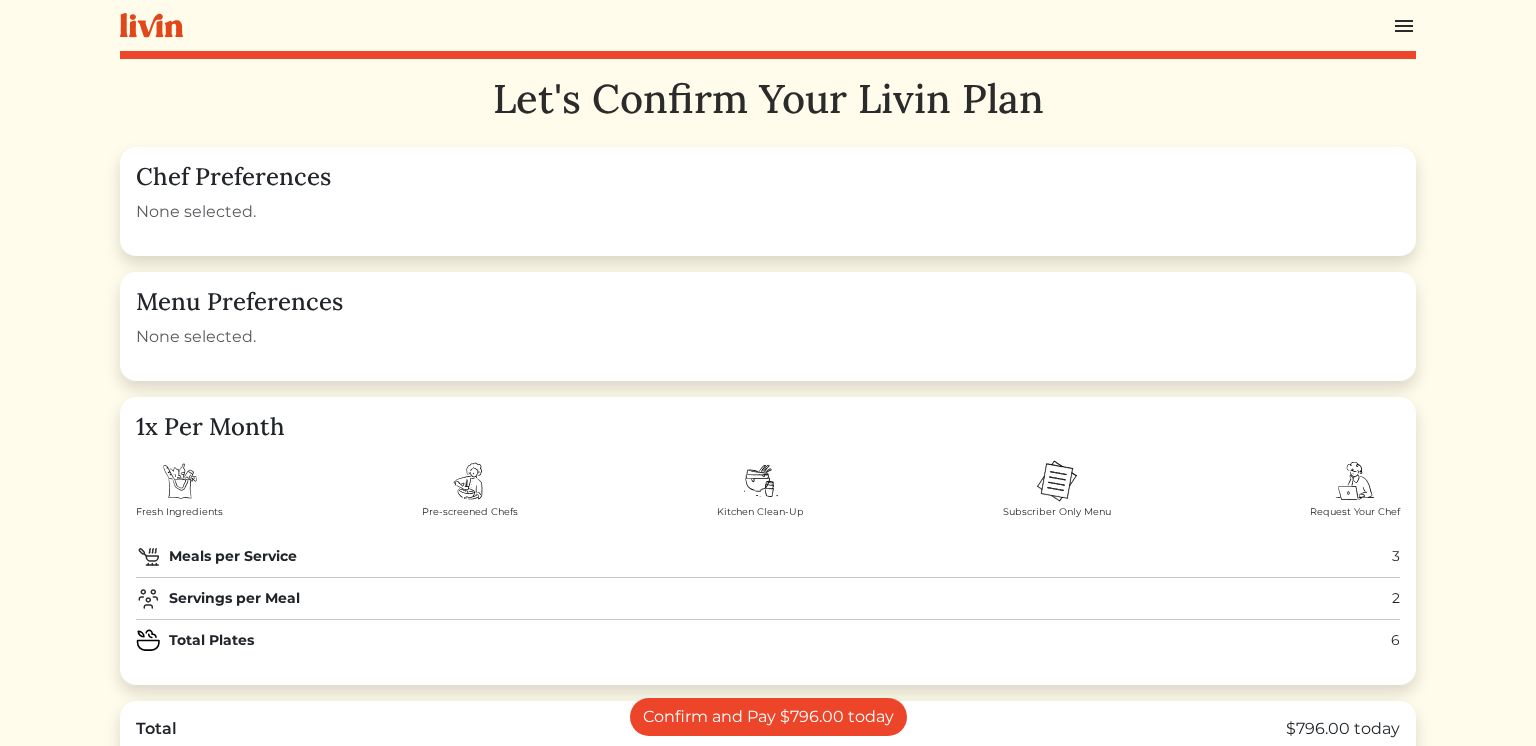 scroll, scrollTop: 0, scrollLeft: 0, axis: both 